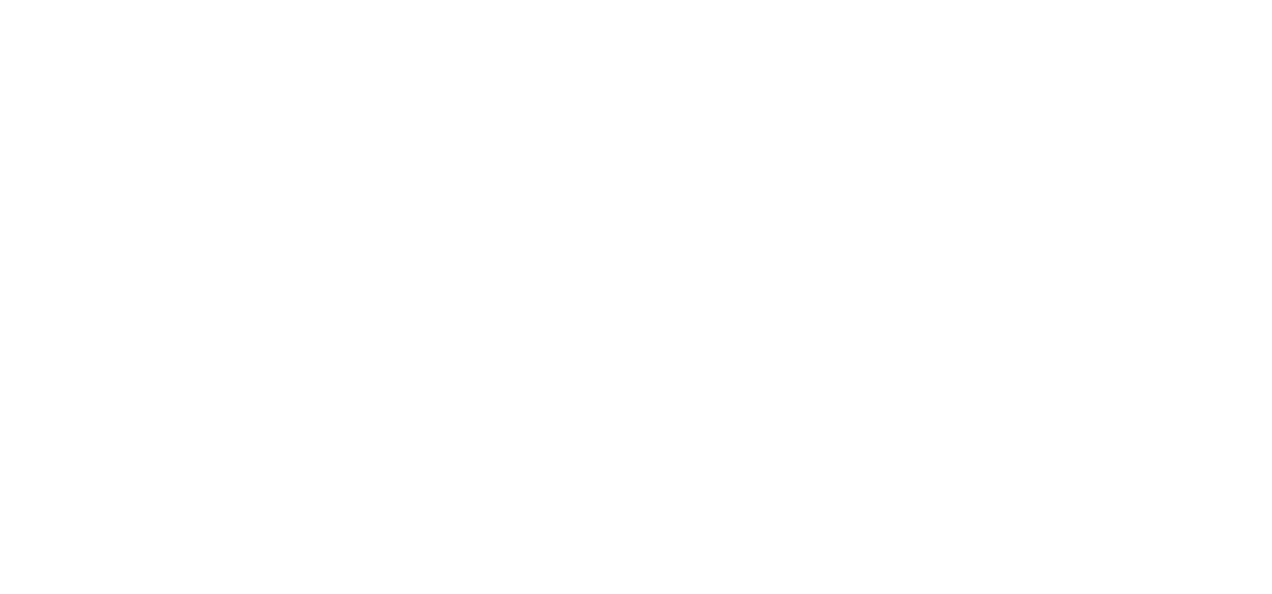 scroll, scrollTop: 0, scrollLeft: 0, axis: both 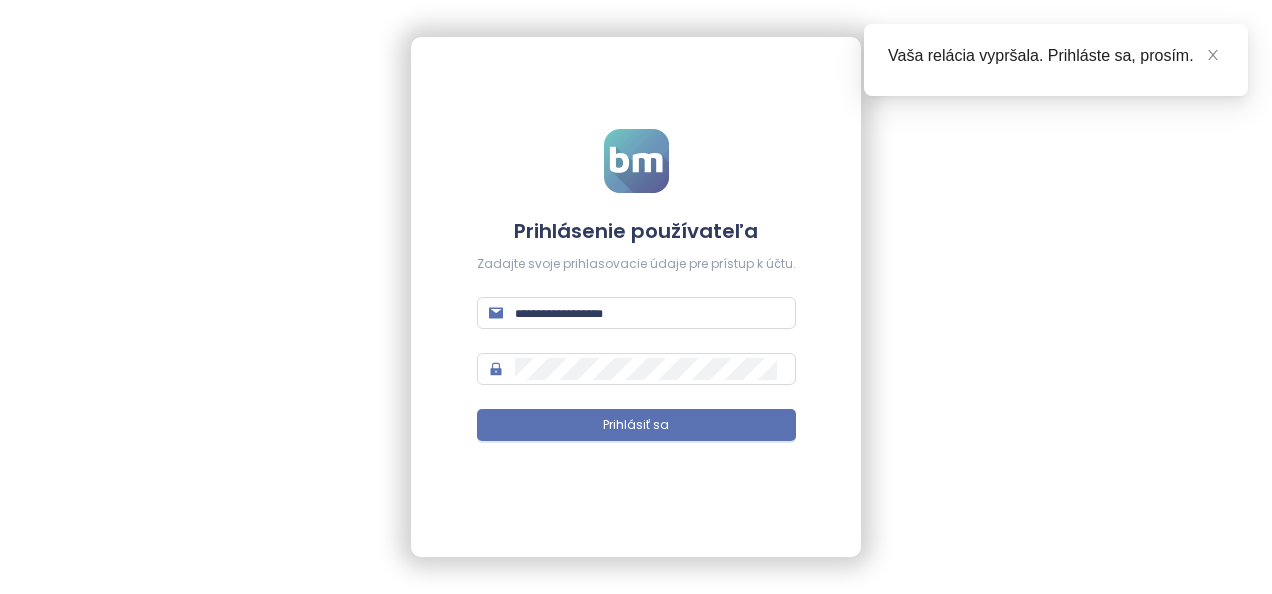 click on "Prihlásenie používateľa Zadajte svoje prihlasovacie údaje pre prístup k účtu. Prihlásiť sa" at bounding box center (636, 297) 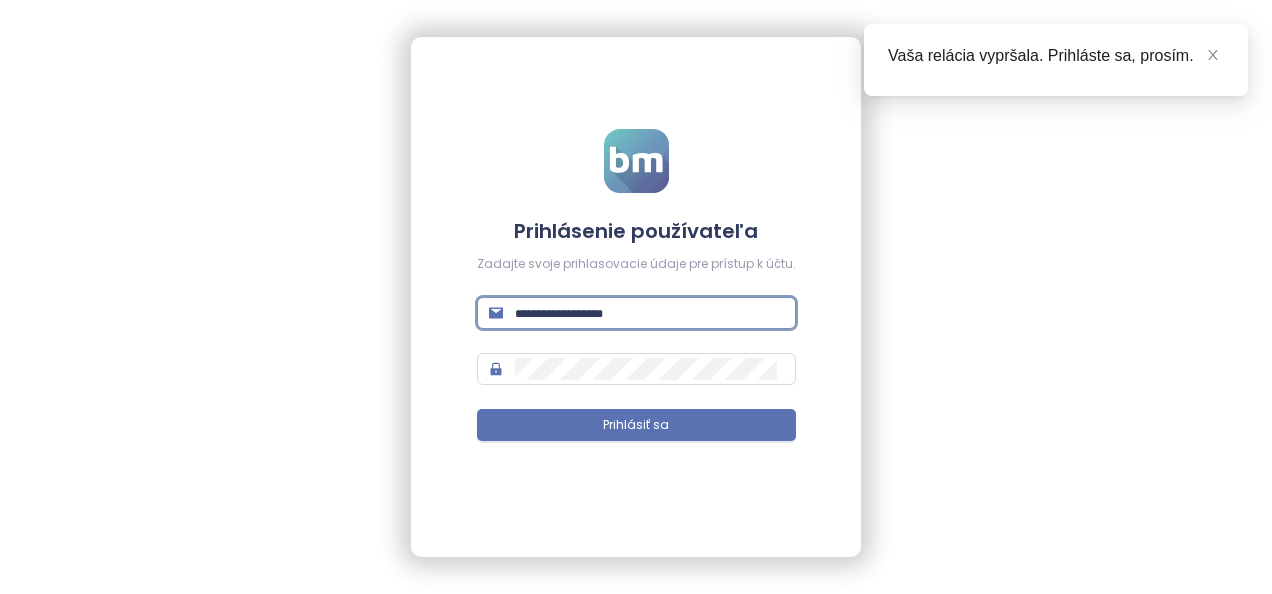 click at bounding box center (649, 313) 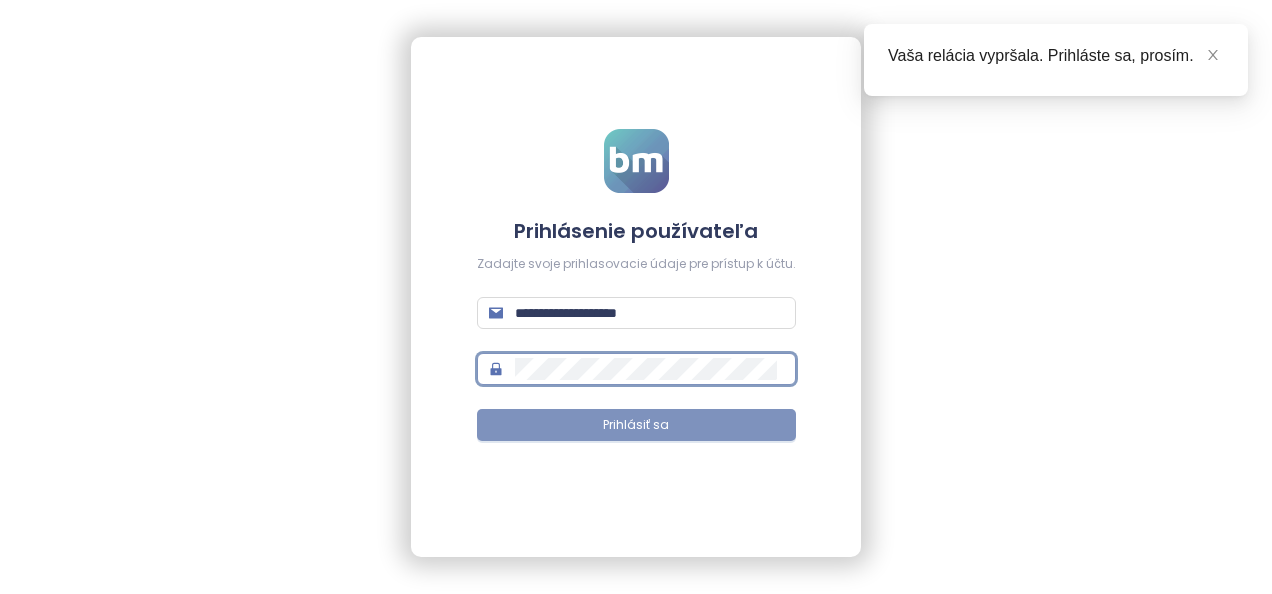 click on "Prihlásiť sa" at bounding box center (636, 425) 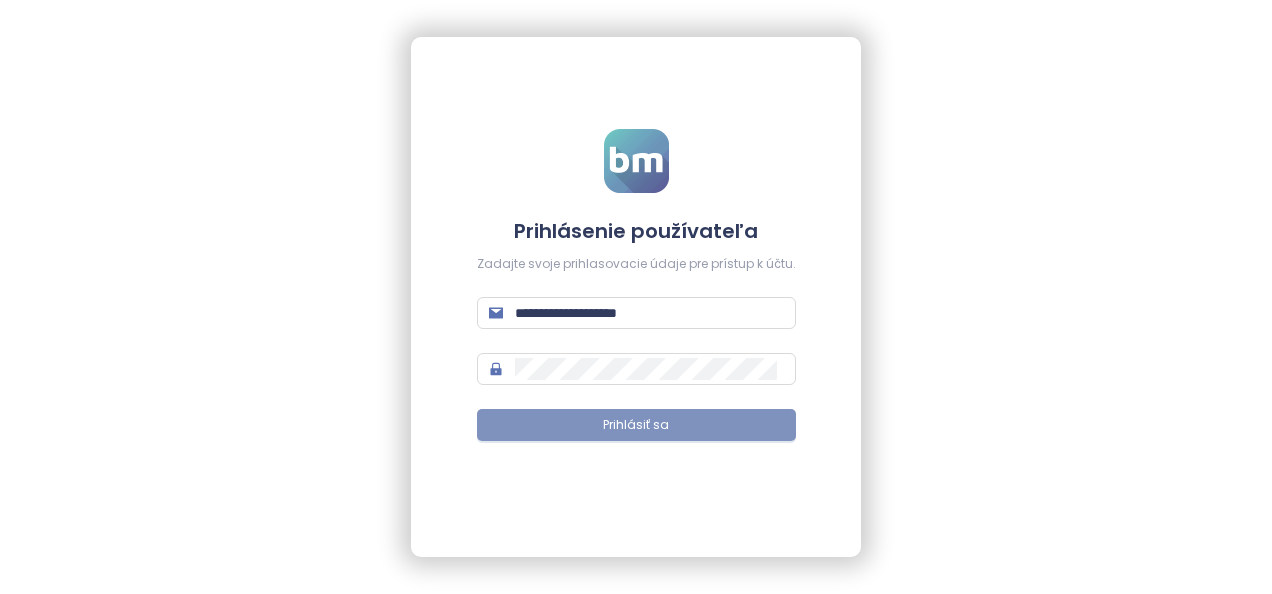 click on "Prihlásiť sa" at bounding box center (636, 425) 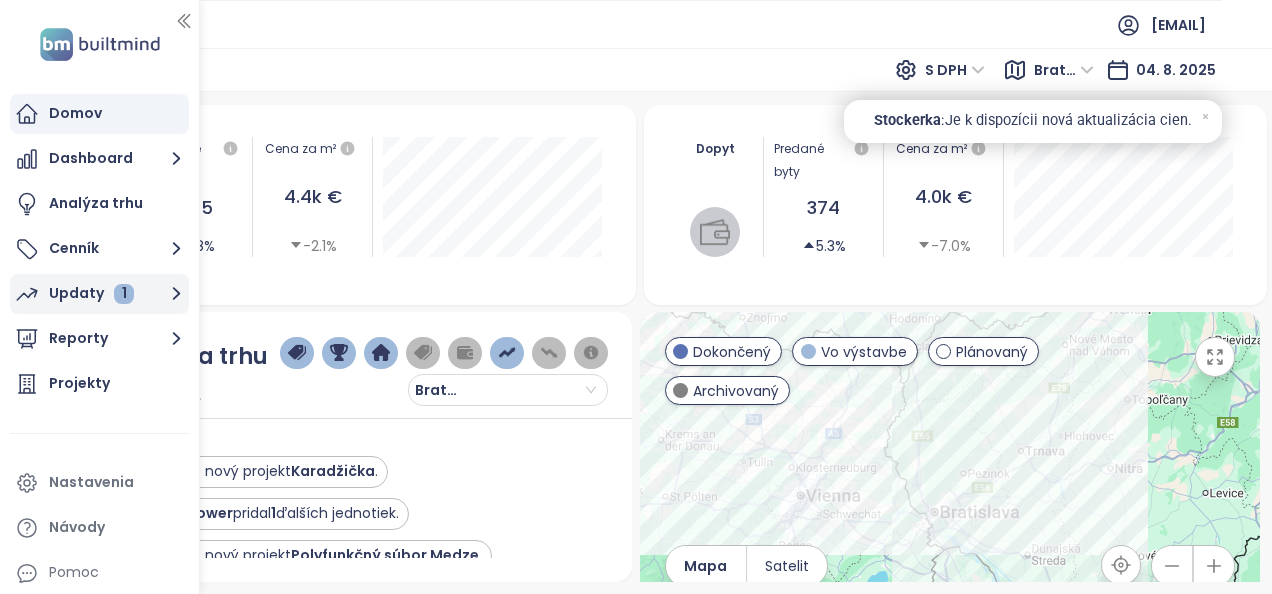 click on "Updaty   1" at bounding box center [91, 293] 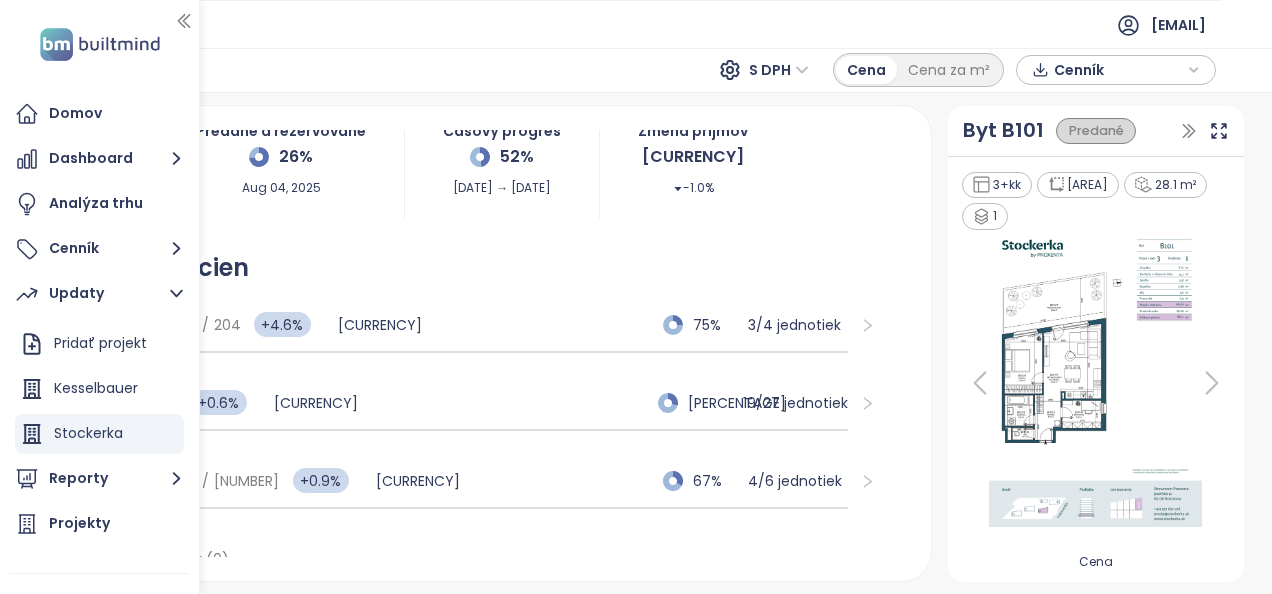 scroll, scrollTop: 160, scrollLeft: 0, axis: vertical 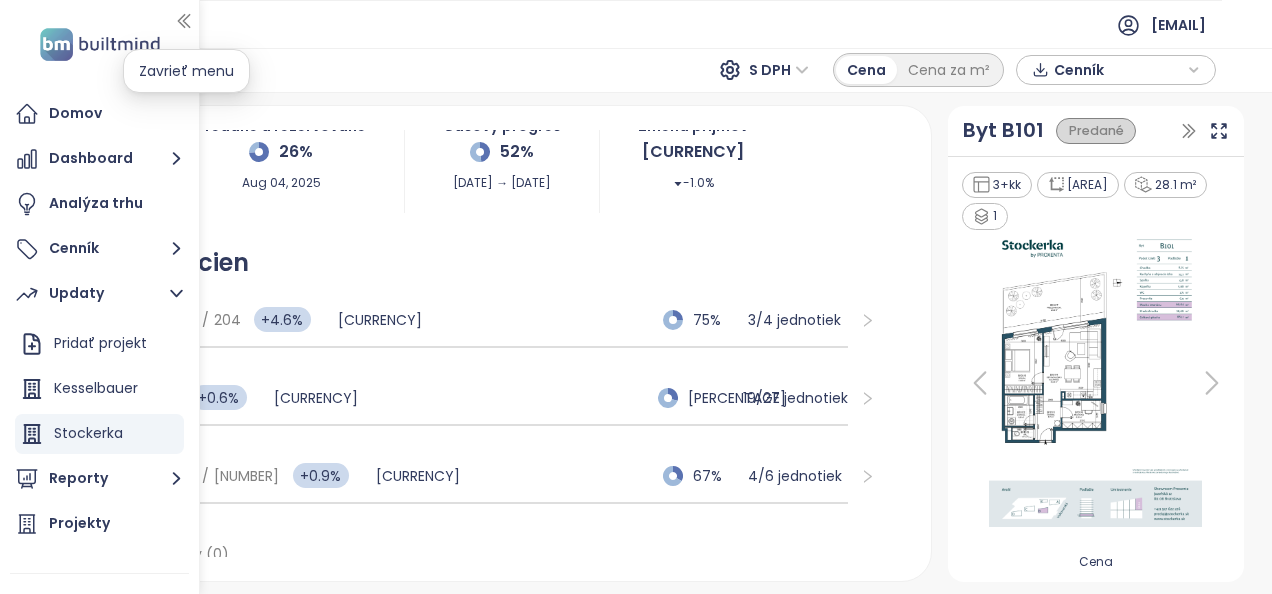 click 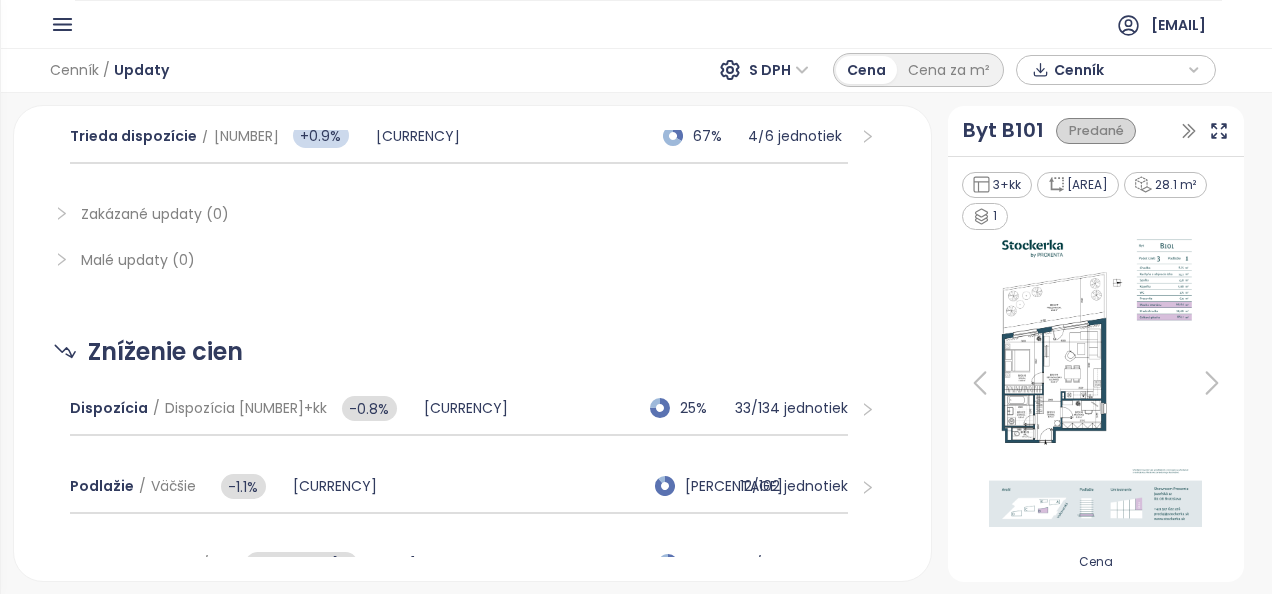 scroll, scrollTop: 520, scrollLeft: 0, axis: vertical 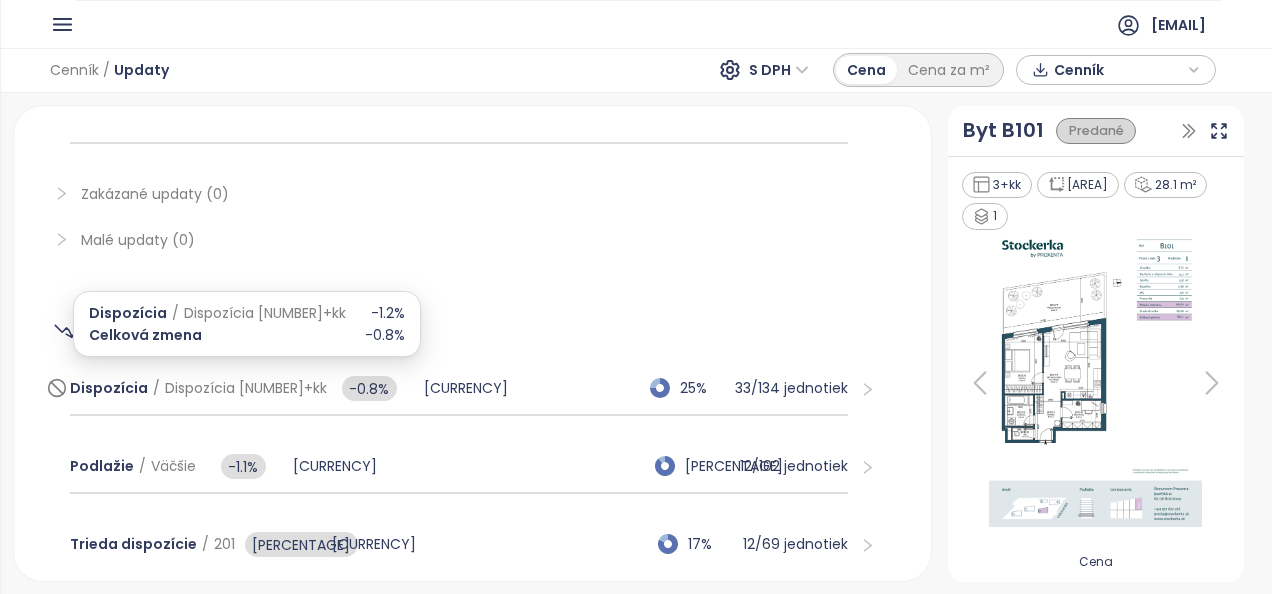 click on "Dispozícia" at bounding box center (109, 388) 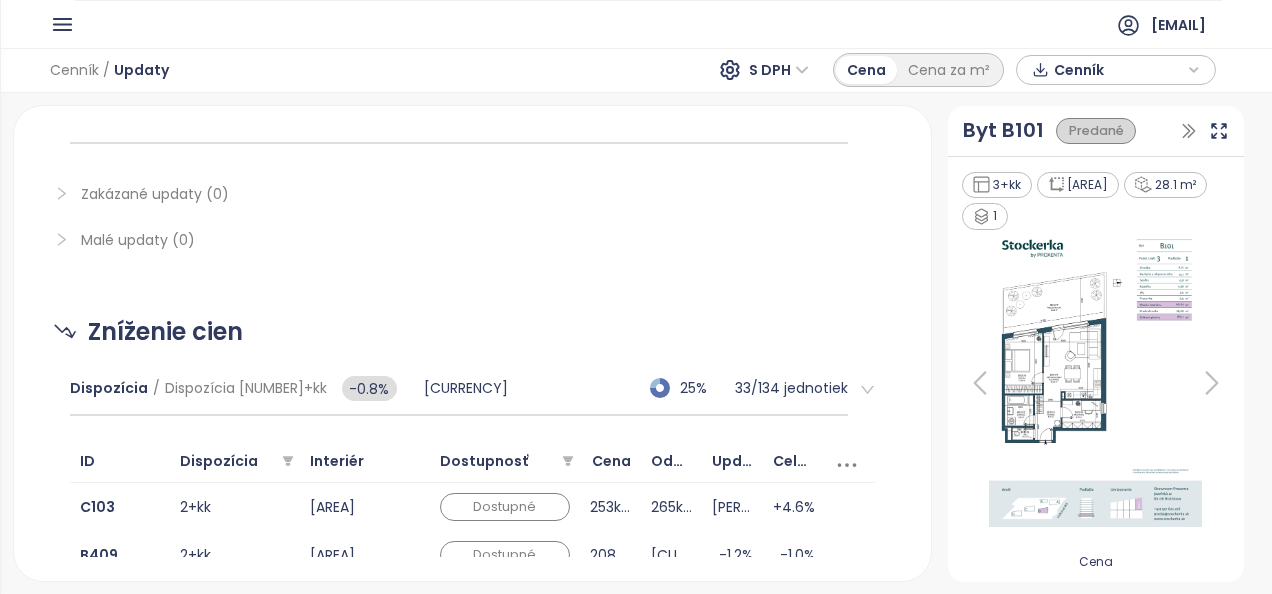 click on "Dispozícia [NUMBER]+kk Dispozícia [NUMBER]+kk [PERCENTAGE] [CURRENCY] [PERCENTAGE] [NUMBER] / [NUMBER] jednotiek ID Dispozícia Interiér Dostupnosť Cena Odporúčaná cena Update vlastnosti Celk. update C103 [NUMBER]+kk [AREA] Dostupné [CURRENCY] [CURRENCY] [PERCENTAGE] [PERCENTAGE] B409 [NUMBER]+kk [AREA] Dostupné [CURRENCY] [CURRENCY] [PERCENTAGE] [PERCENTAGE] B507 [NUMBER]+kk [AREA] Dostupné [CURRENCY] [CURRENCY] [PERCENTAGE] [PERCENTAGE] B203 [NUMBER]+kk [AREA] Dostupné [CURRENCY] [CURRENCY] [PERCENTAGE] [PERCENTAGE] B206 [NUMBER]+kk [AREA] Dostupné [CURRENCY] [CURRENCY] [PERCENTAGE] [PERCENTAGE] B306 [NUMBER]+kk [AREA] Dostupné [CURRENCY] [CURRENCY] [PERCENTAGE] [PERCENTAGE] B307 [NUMBER]+kk [AREA] Dostupné [CURRENCY] [CURRENCY] [PERCENTAGE] [PERCENTAGE] B407 [NUMBER]+kk [AREA] Dostupné [CURRENCY] [CURRENCY] [PERCENTAGE] [PERCENTAGE] B408 [NUMBER]+kk [AREA] Dostupné [CURRENCY] [CURRENCY] [PERCENTAGE] [PERCENTAGE] B508 [NUMBER]+kk [AREA] Dostupné [CURRENCY] [CURRENCY] [PERCENTAGE] [PERCENTAGE] [NUMBER] [NUMBER] [NUMBER] [NUMBER] [NUMBER] ••• [NUMBER] [NUMBER] / strana Podlažie / Väčšie [PERCENTAGE] [CURRENCY] [PERCENTAGE] [NUMBER] / [NUMBER] jednotiek Trieda dispozície / [NUMBER] [PERCENTAGE] [PERCENTAGE] [NUMBER] / [NUMBER] jednotiek Dispozícia / [NUMBER]+kk a väčšie [PERCENTAGE] [CURRENCY] [PERCENTAGE] [NUMBER] / [NUMBER] jednotiek Trieda dispozície / [NUMBER] [PERCENTAGE]" at bounding box center (472, 1277) 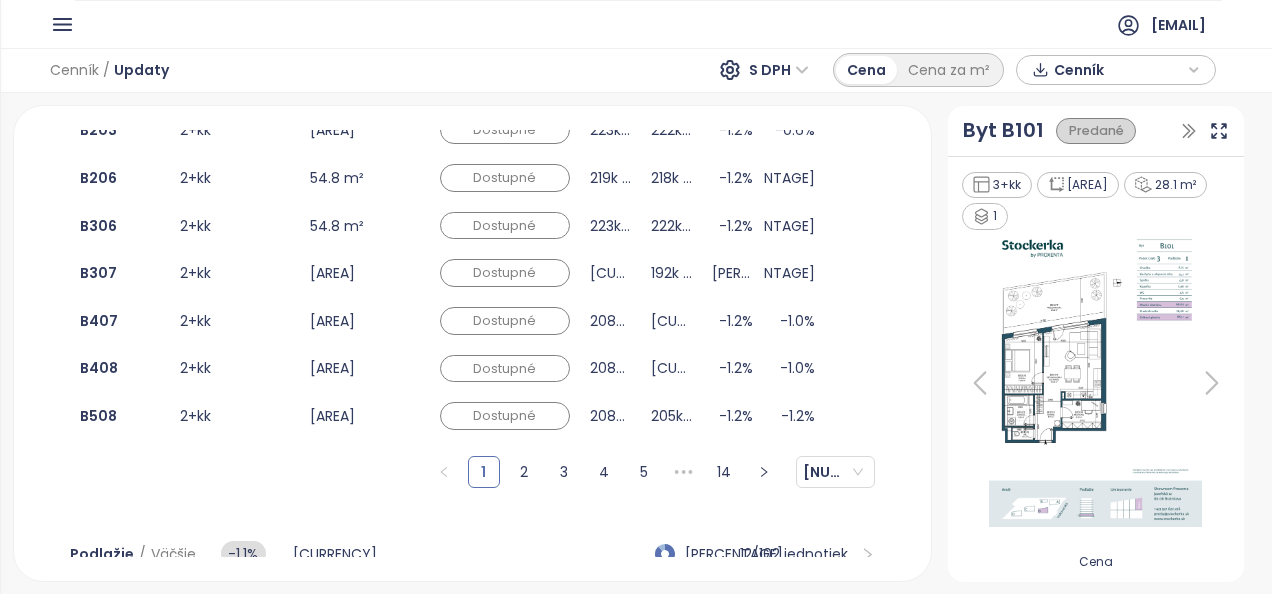 scroll, scrollTop: 1080, scrollLeft: 0, axis: vertical 